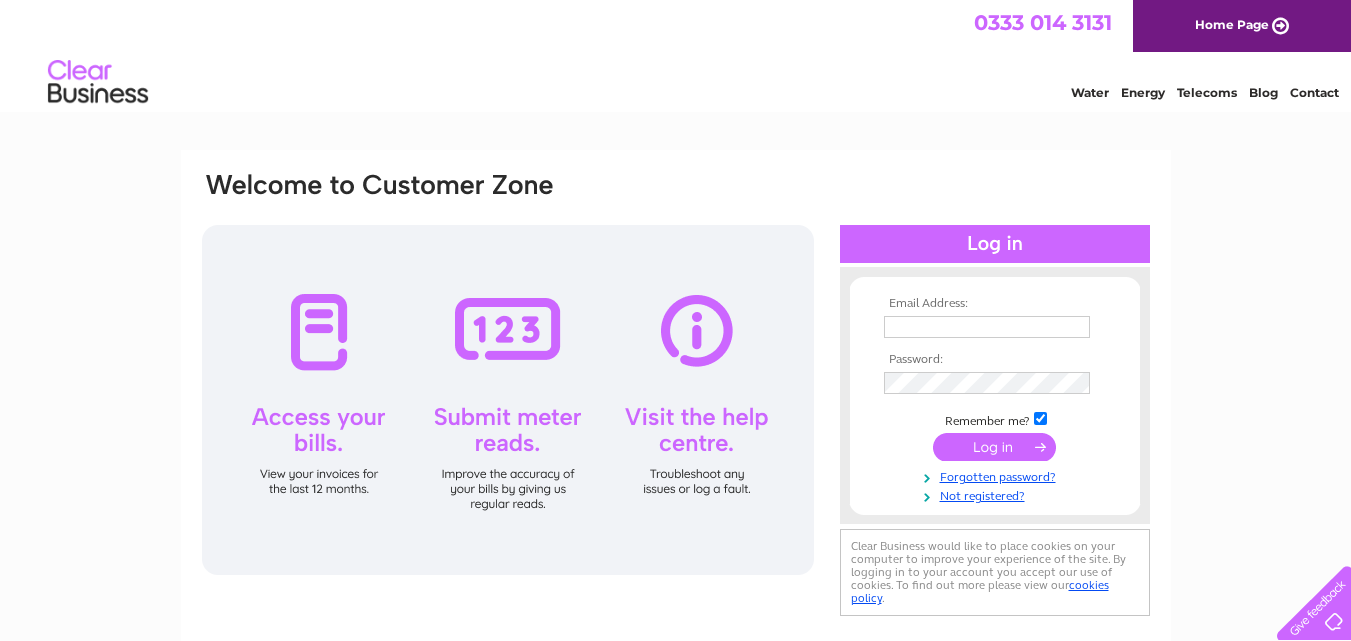 scroll, scrollTop: 0, scrollLeft: 0, axis: both 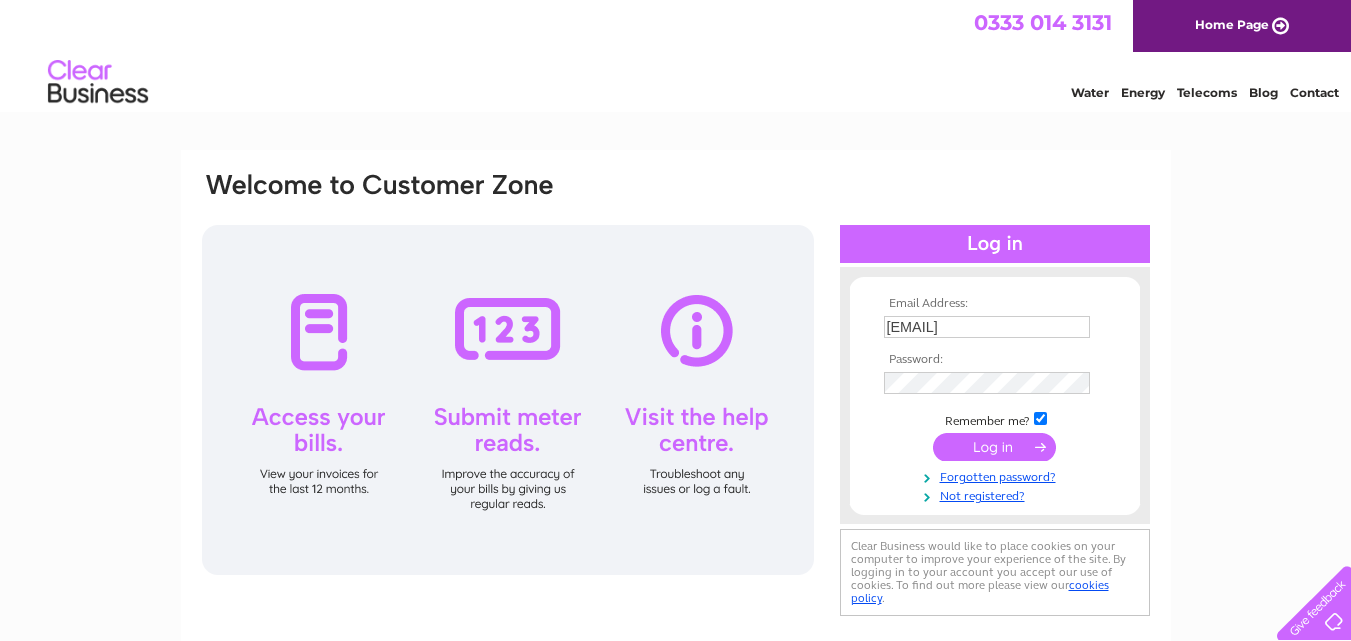 click at bounding box center (994, 447) 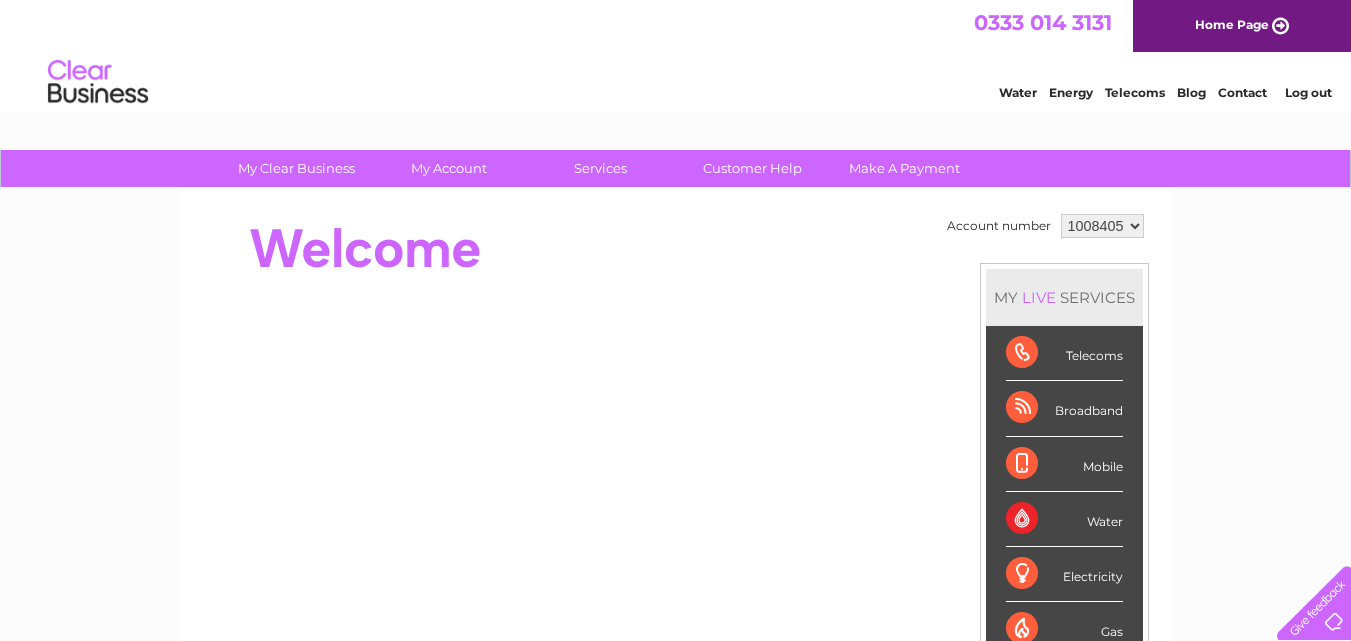 scroll, scrollTop: 0, scrollLeft: 0, axis: both 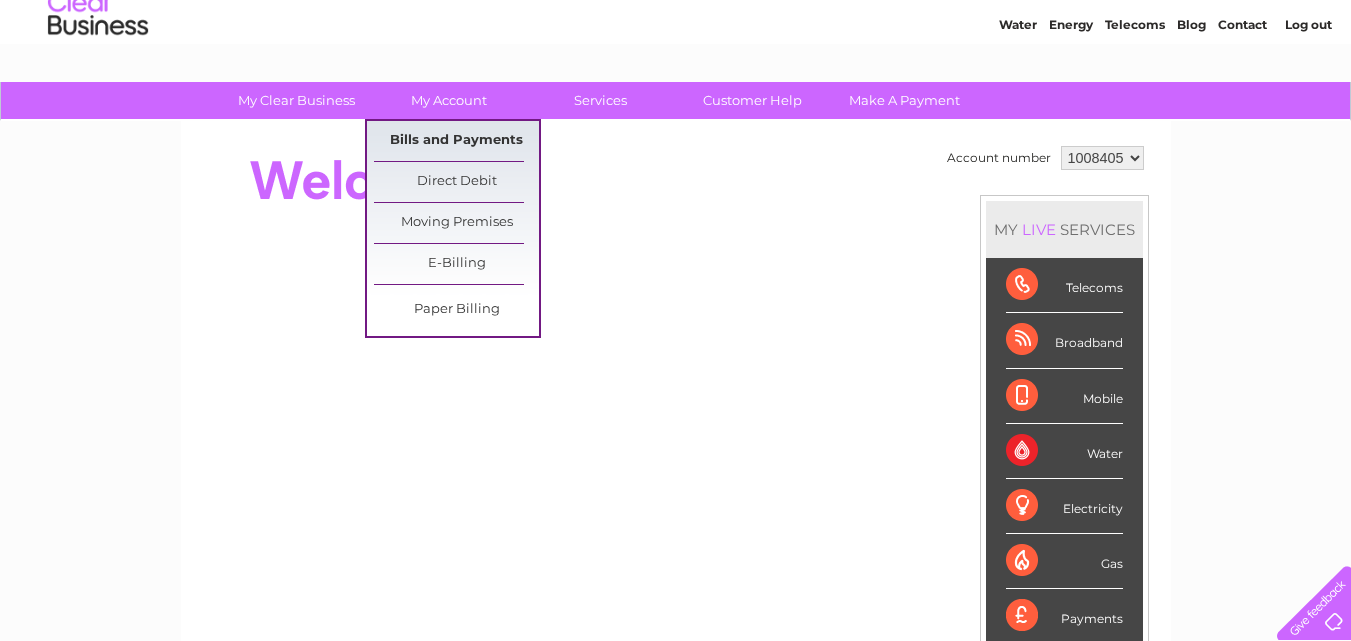 click on "Bills and Payments" at bounding box center (456, 141) 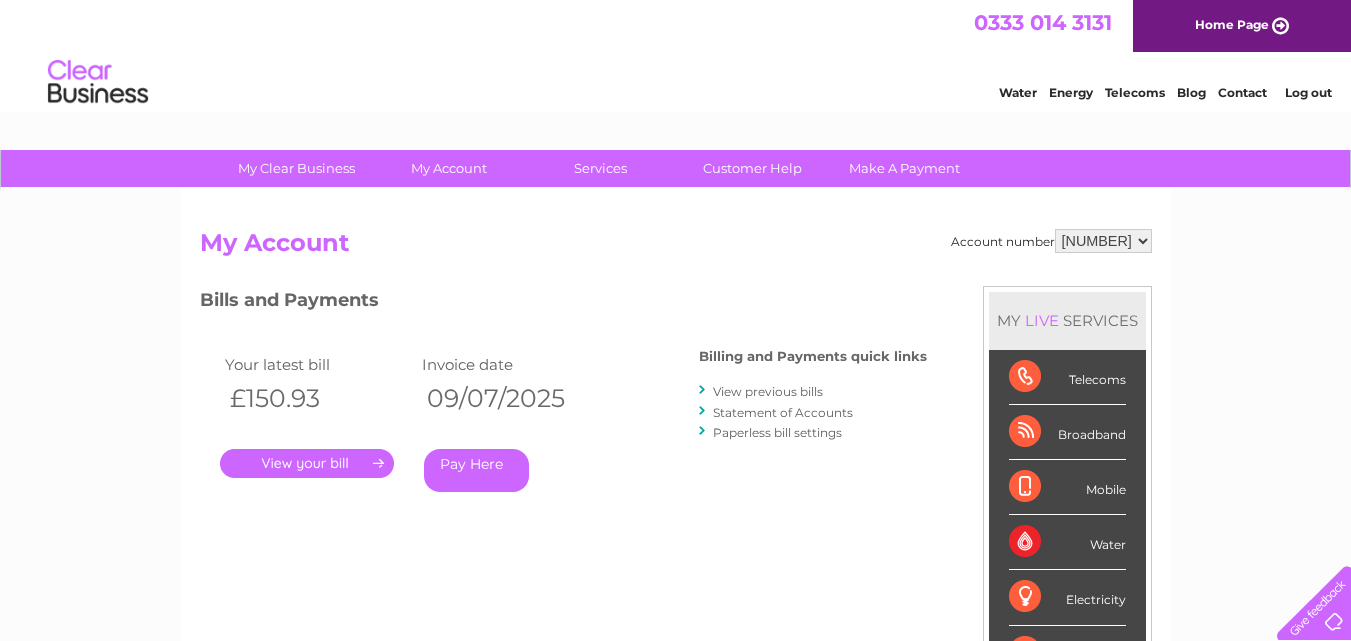 scroll, scrollTop: 0, scrollLeft: 0, axis: both 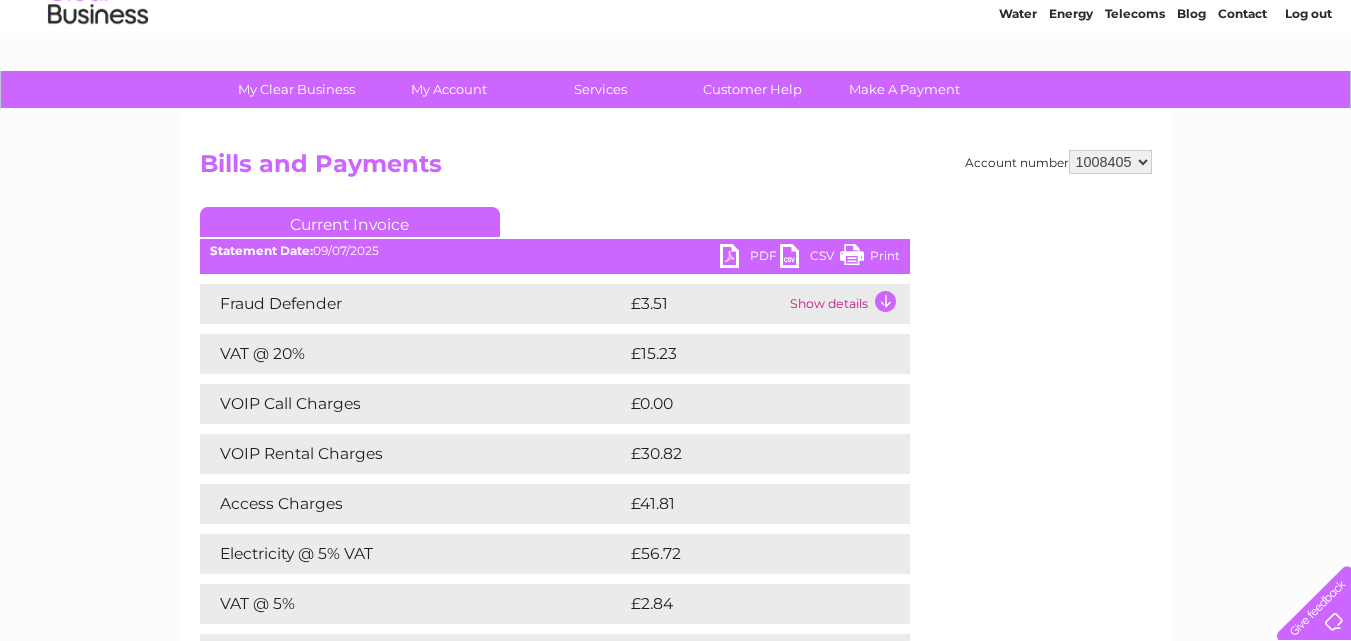 click on "PDF" at bounding box center (750, 258) 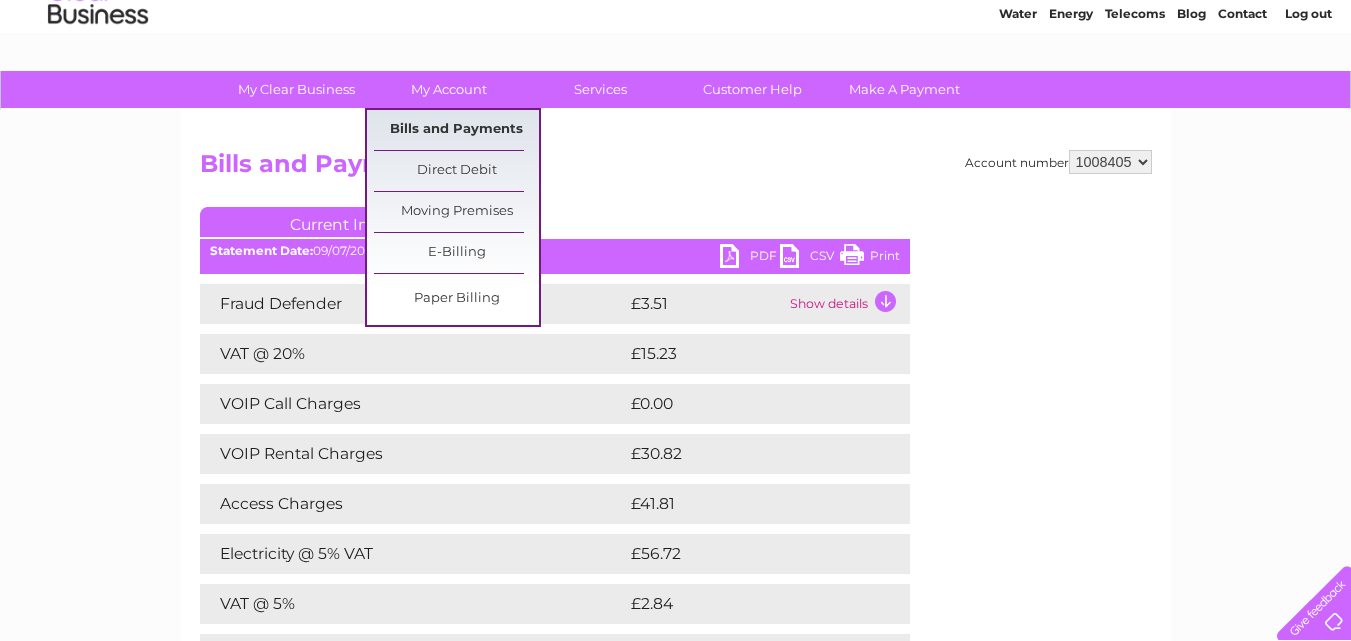 click on "Bills and Payments" at bounding box center (456, 130) 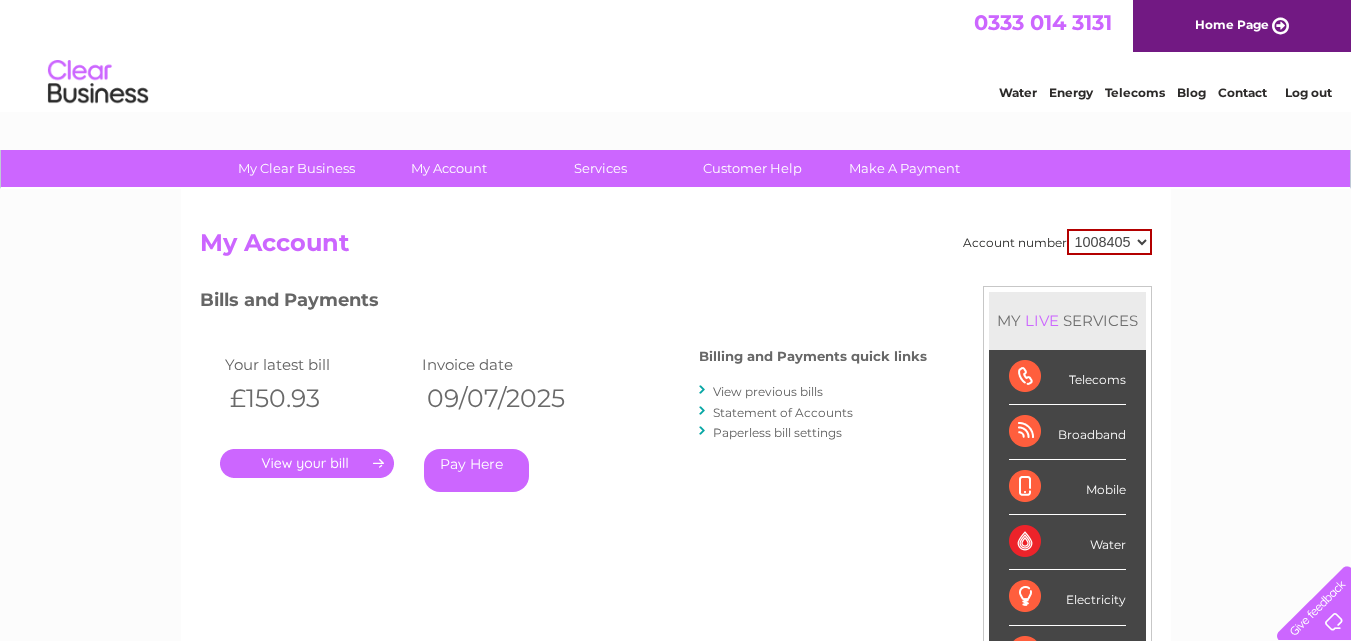 scroll, scrollTop: 0, scrollLeft: 0, axis: both 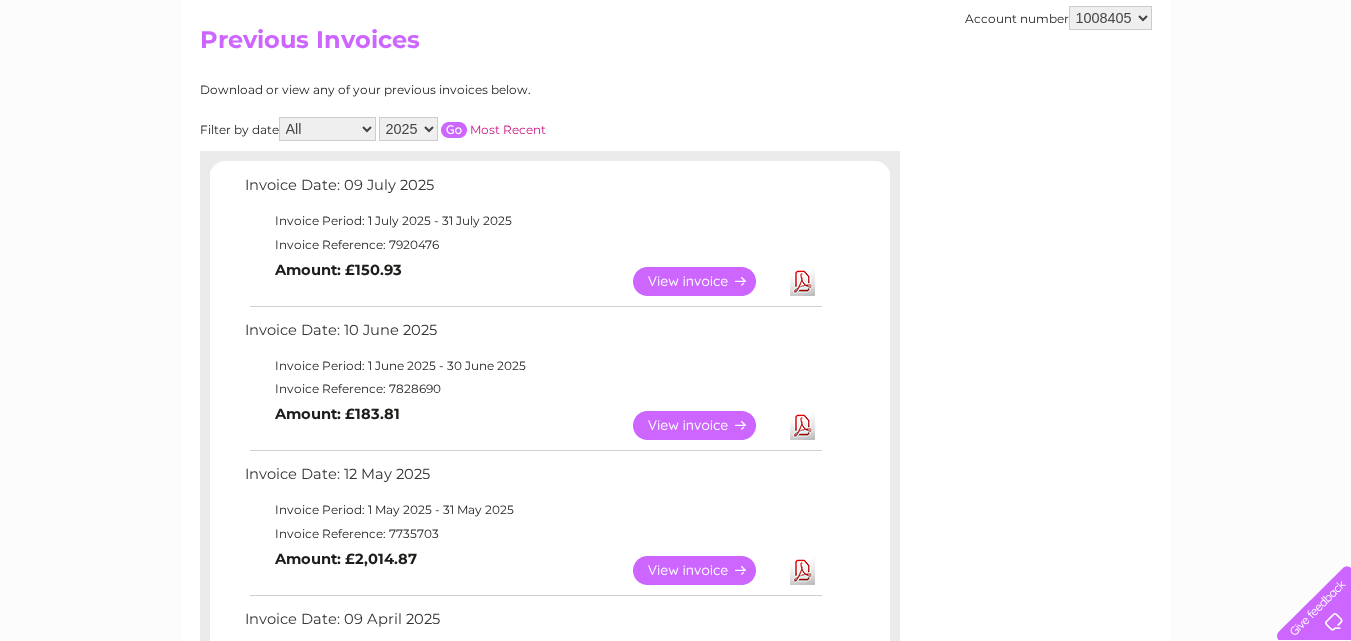 click on "View" at bounding box center [706, 425] 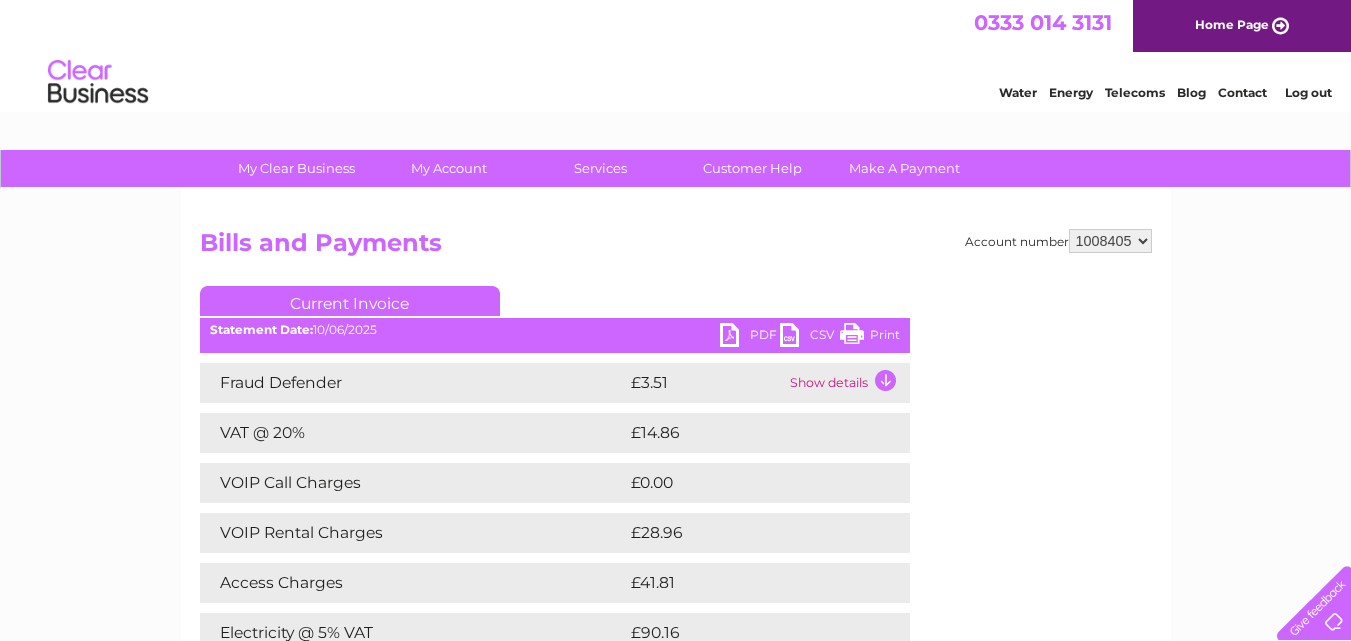 scroll, scrollTop: 0, scrollLeft: 0, axis: both 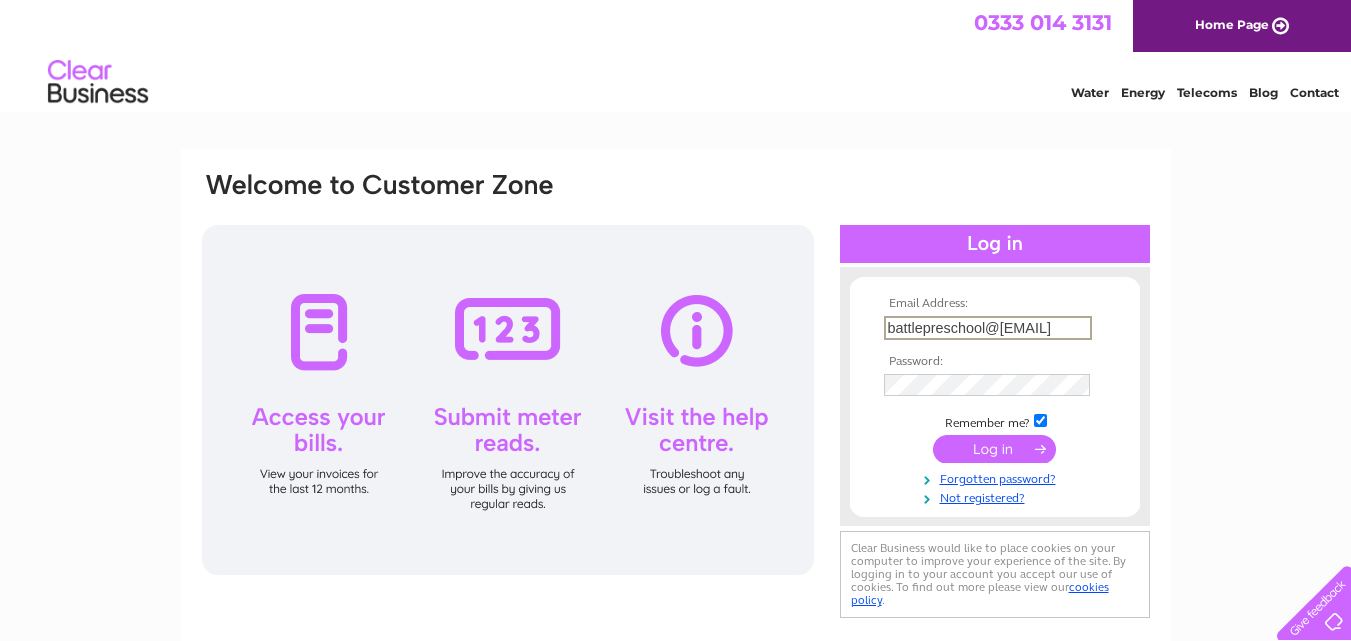 click on "battlepreschool@btconnect.com" at bounding box center [988, 328] 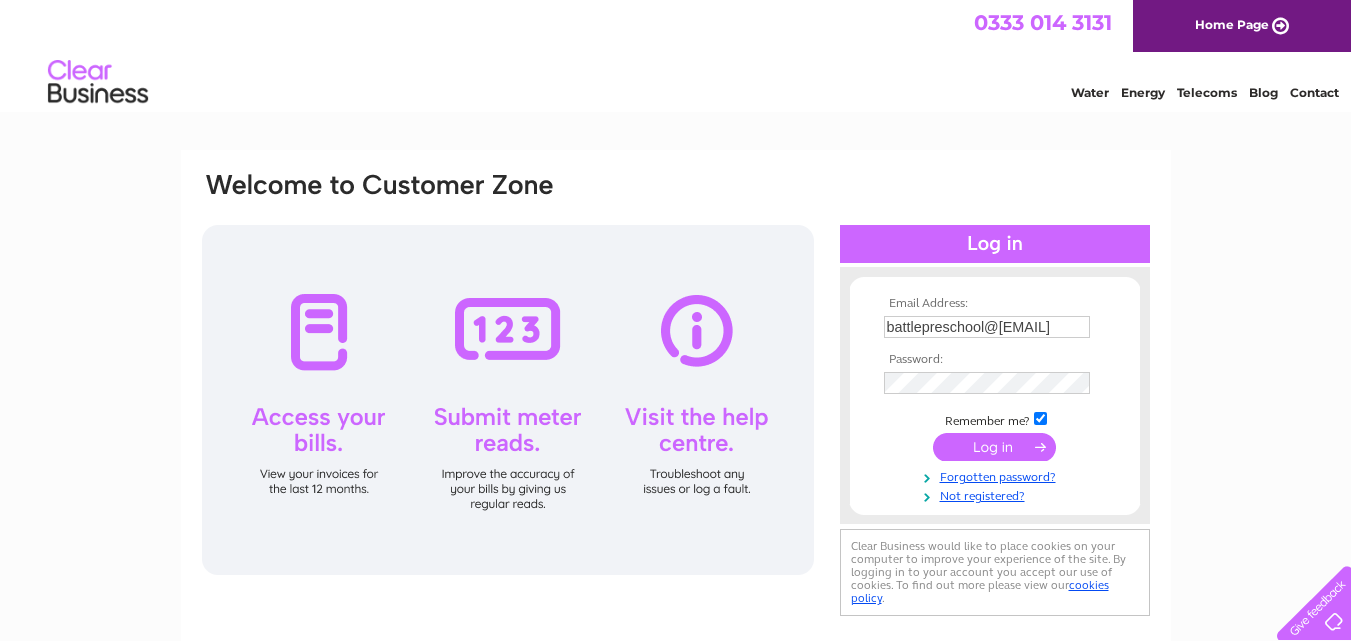 click on "Email Address:
battlepreschool@gmail.com
Password:
Forgotten password?" at bounding box center [675, 601] 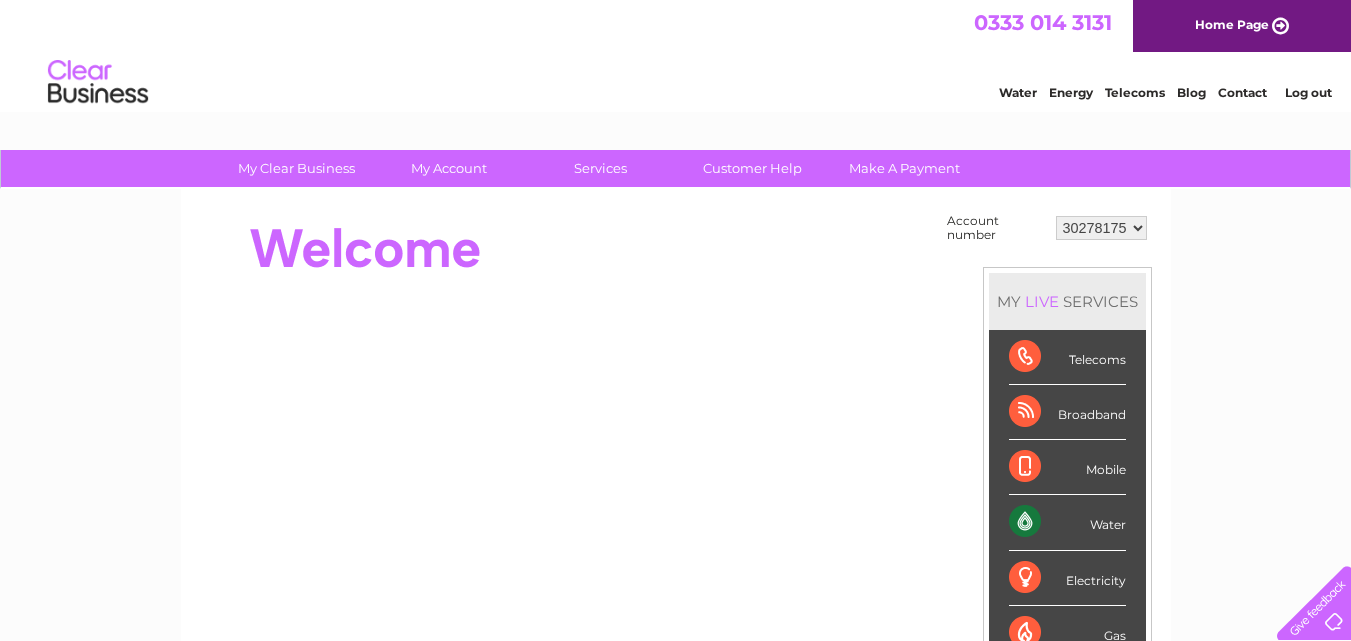 scroll, scrollTop: 0, scrollLeft: 0, axis: both 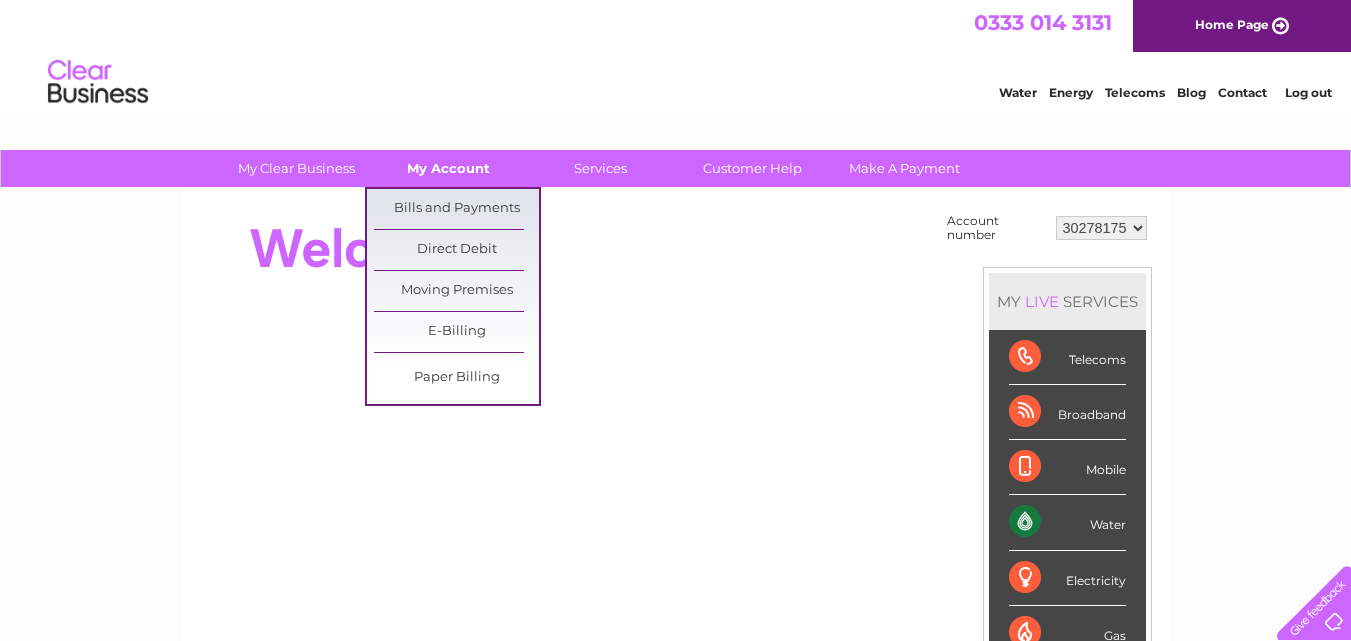 click on "My Account" at bounding box center [448, 168] 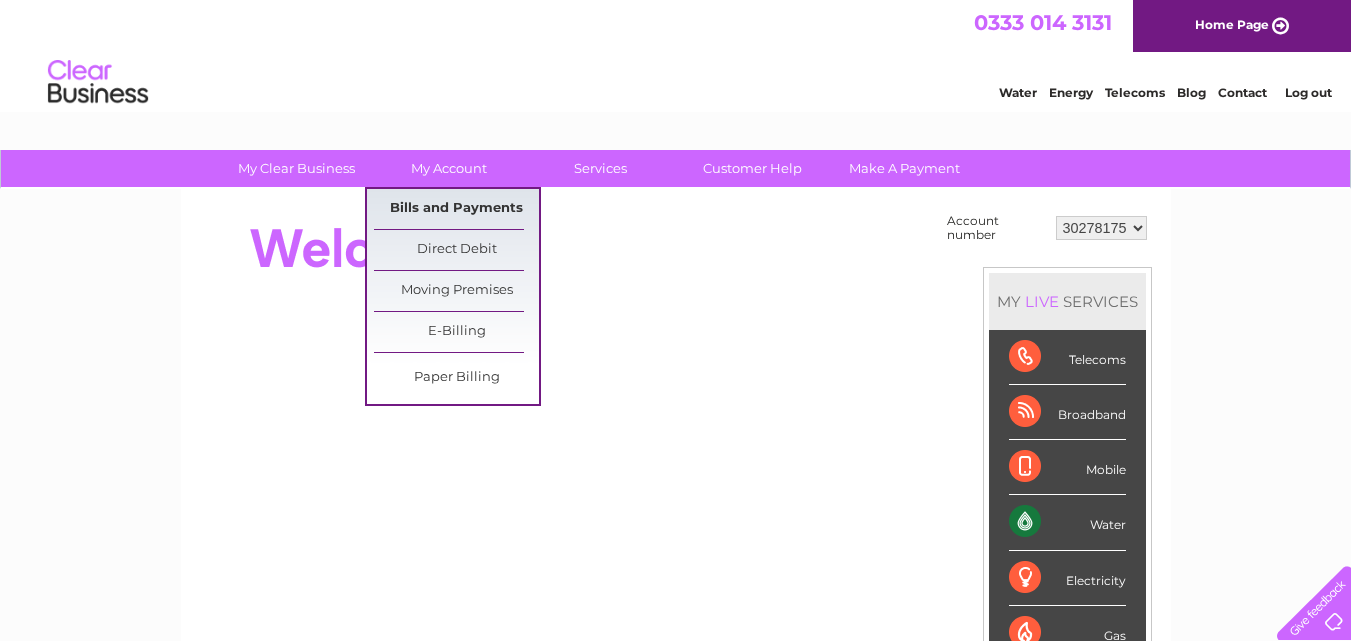 click on "Bills and Payments" at bounding box center (456, 209) 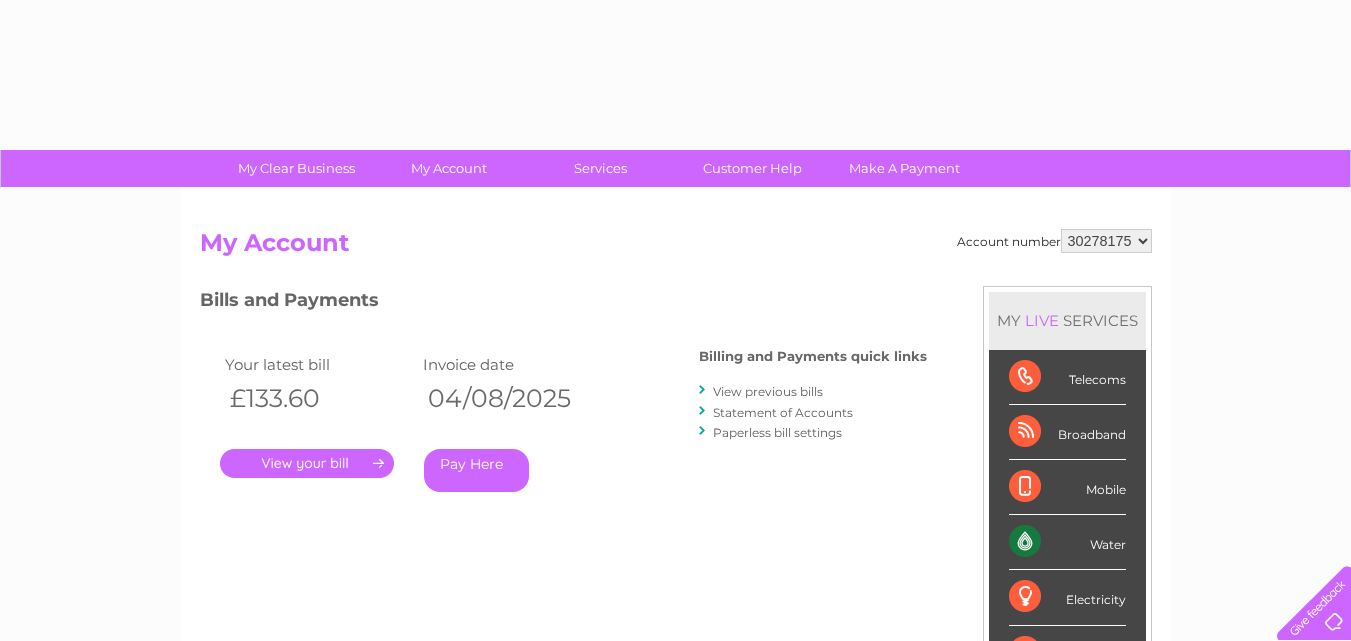 scroll, scrollTop: 0, scrollLeft: 0, axis: both 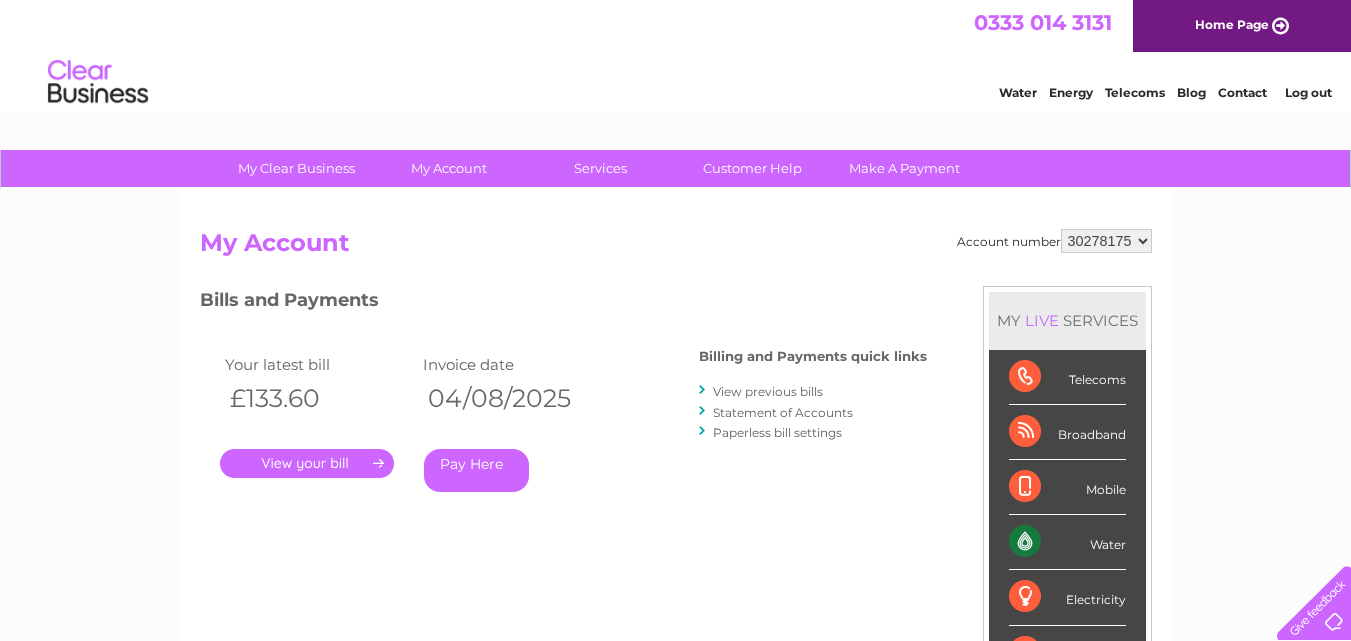 click on "." at bounding box center (307, 463) 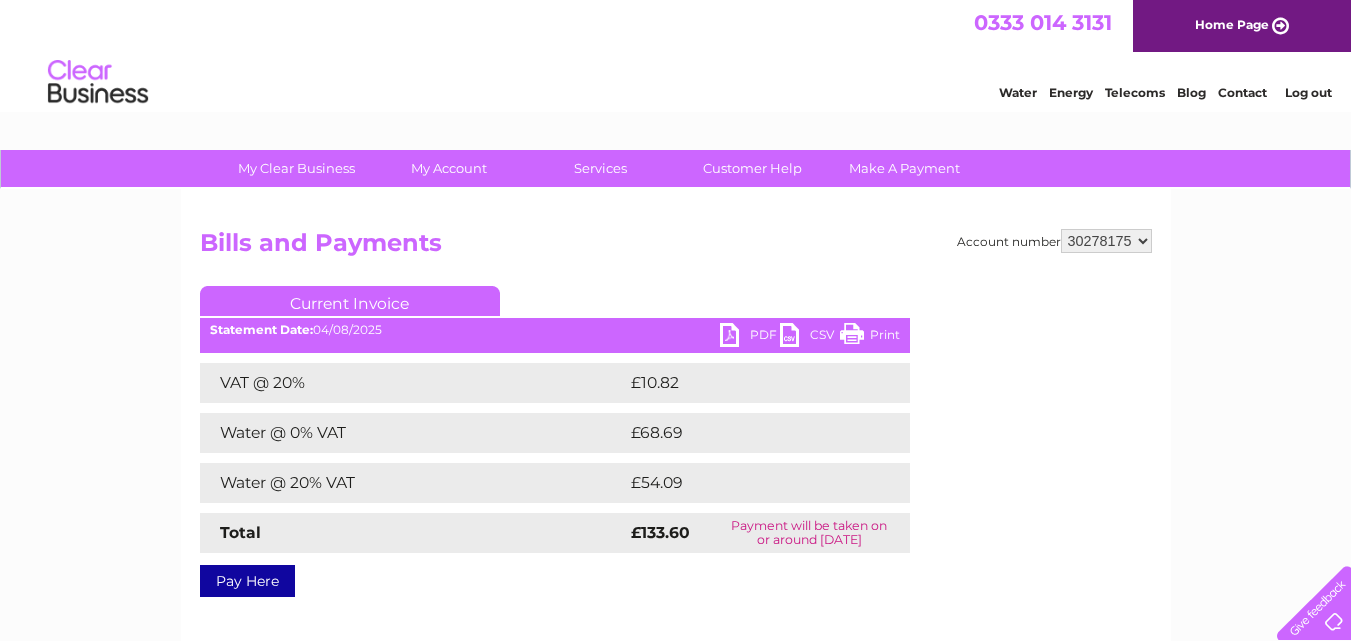 scroll, scrollTop: 0, scrollLeft: 0, axis: both 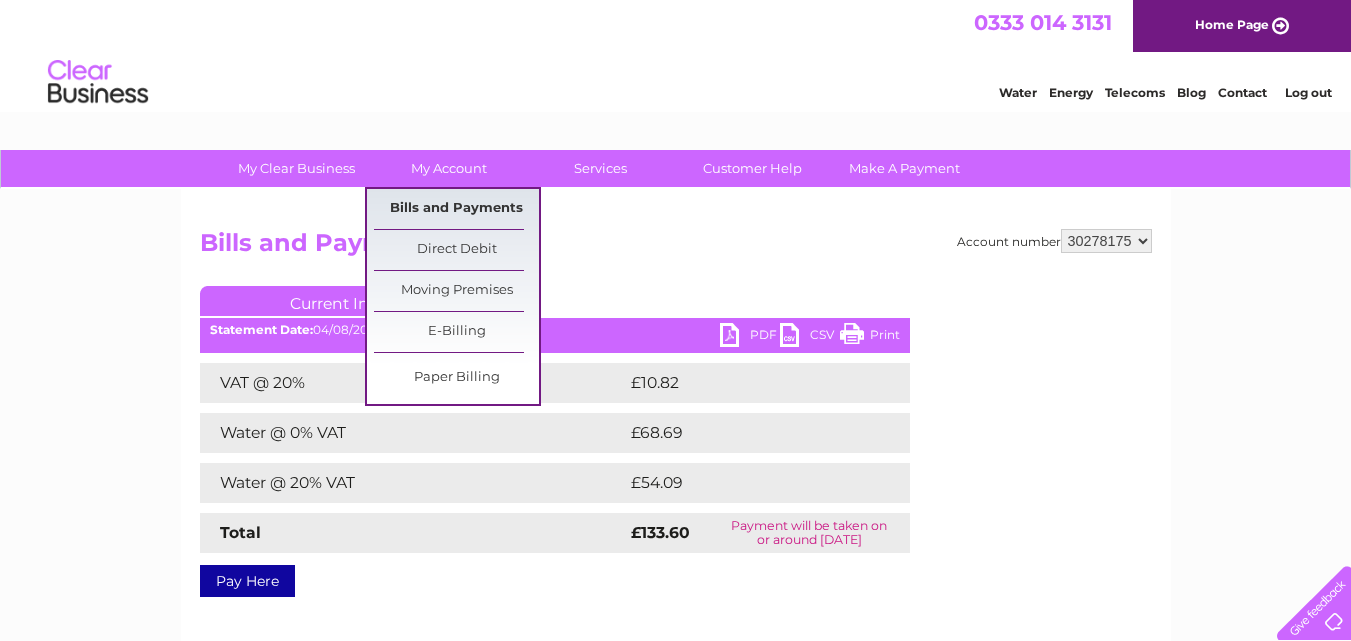 click on "Bills and Payments" at bounding box center [456, 209] 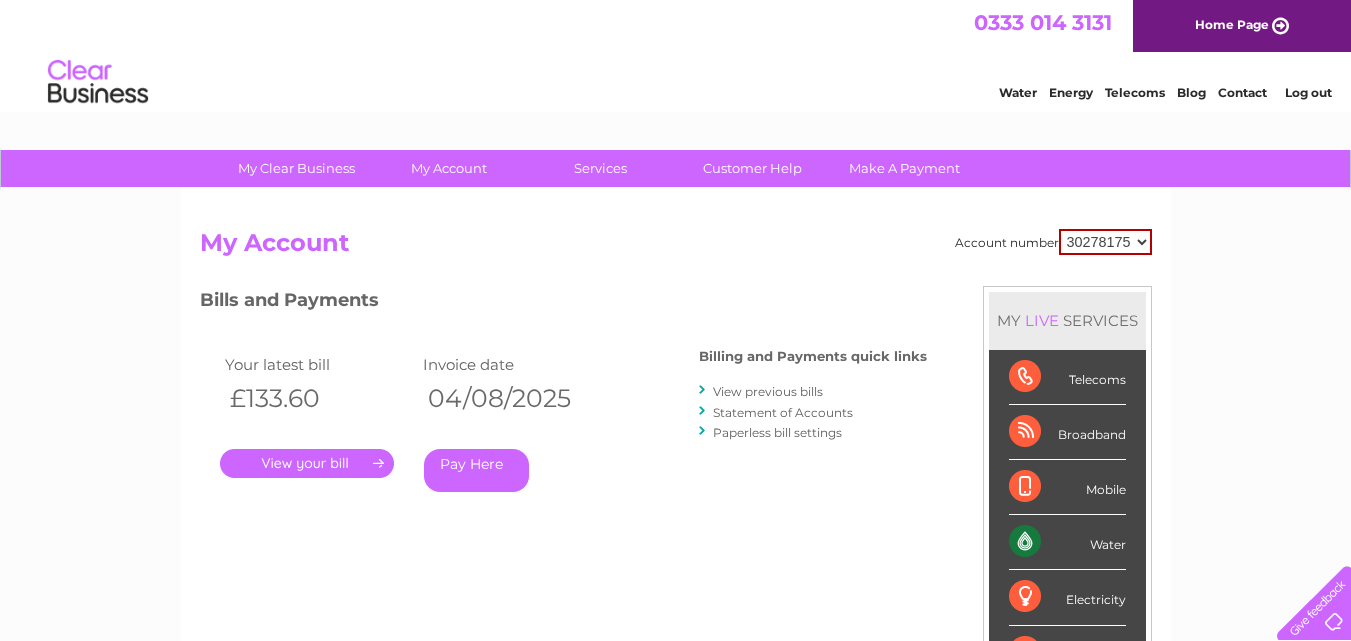scroll, scrollTop: 0, scrollLeft: 0, axis: both 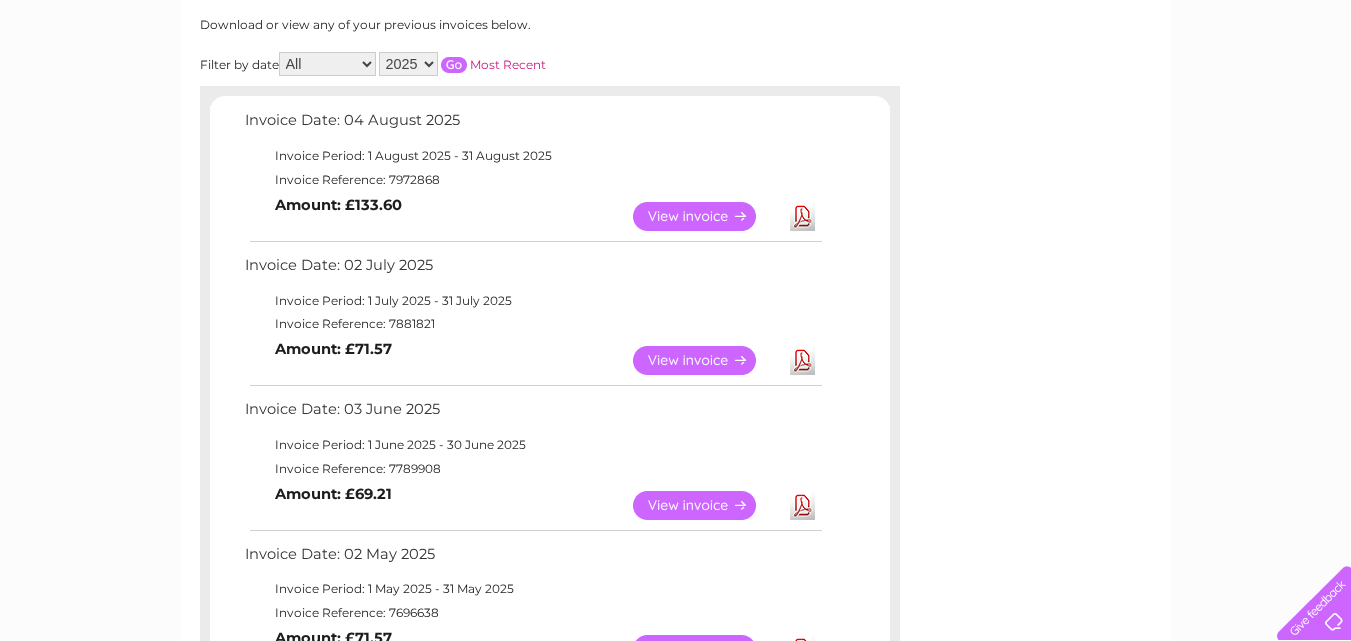 click on "Download" at bounding box center (802, 360) 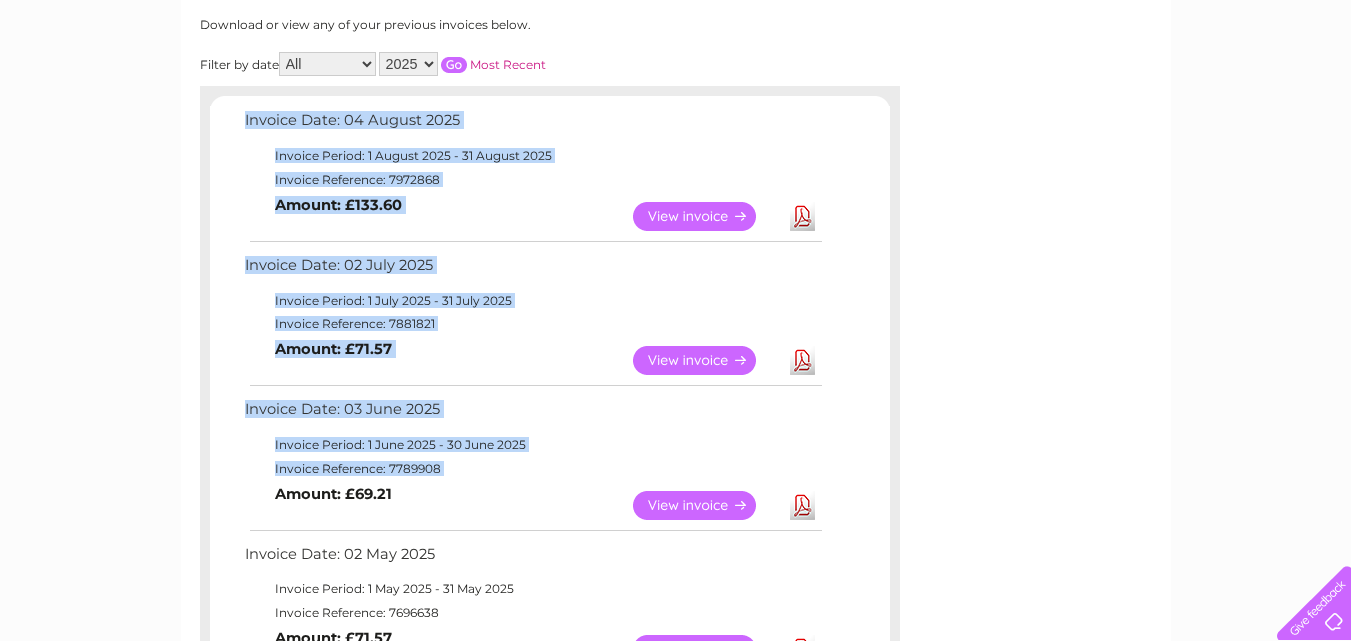 drag, startPoint x: 431, startPoint y: 87, endPoint x: 763, endPoint y: 506, distance: 534.5886 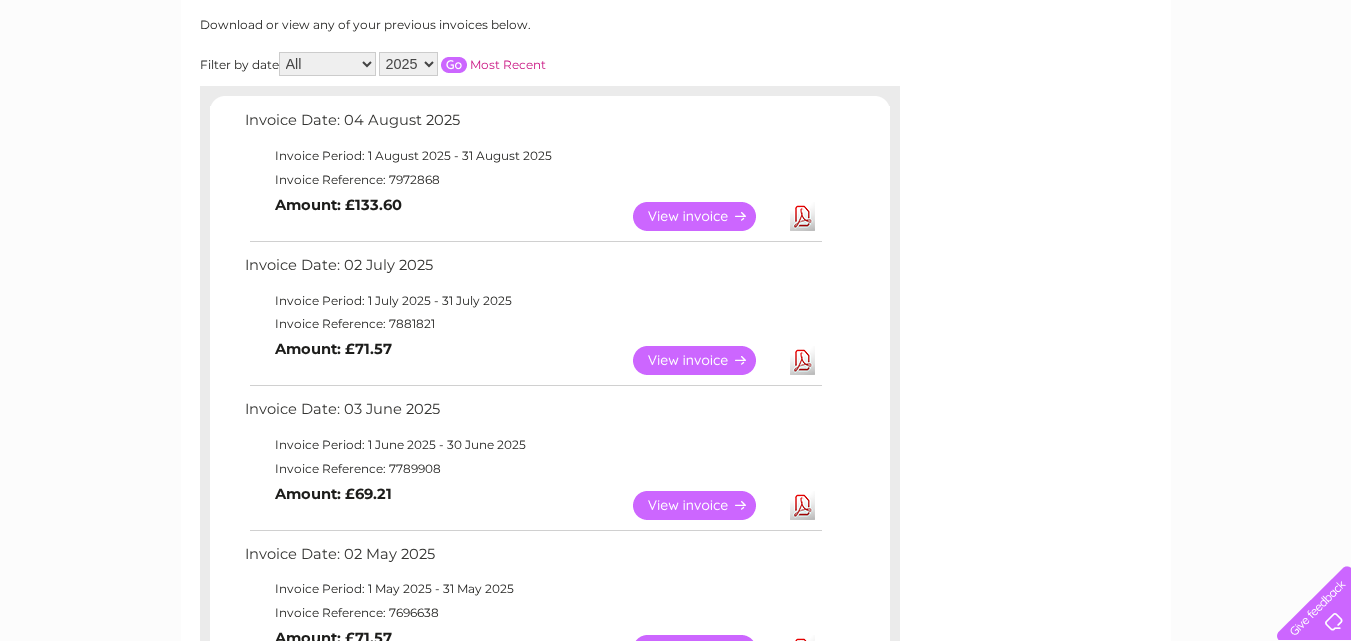 click on "Account number    30278175
Previous Invoices
Download or view any of your previous invoices below.
Filter by date
All
January
February
March
April
May
June
July
August
September
October
November
December
2025
2024
2023
Most Recent
Invoice Date: 04 August 2025
Invoice Period: 1 August 2025 -  31 August 2025
Invoice Reference: 7972868
View
Download" at bounding box center (676, 638) 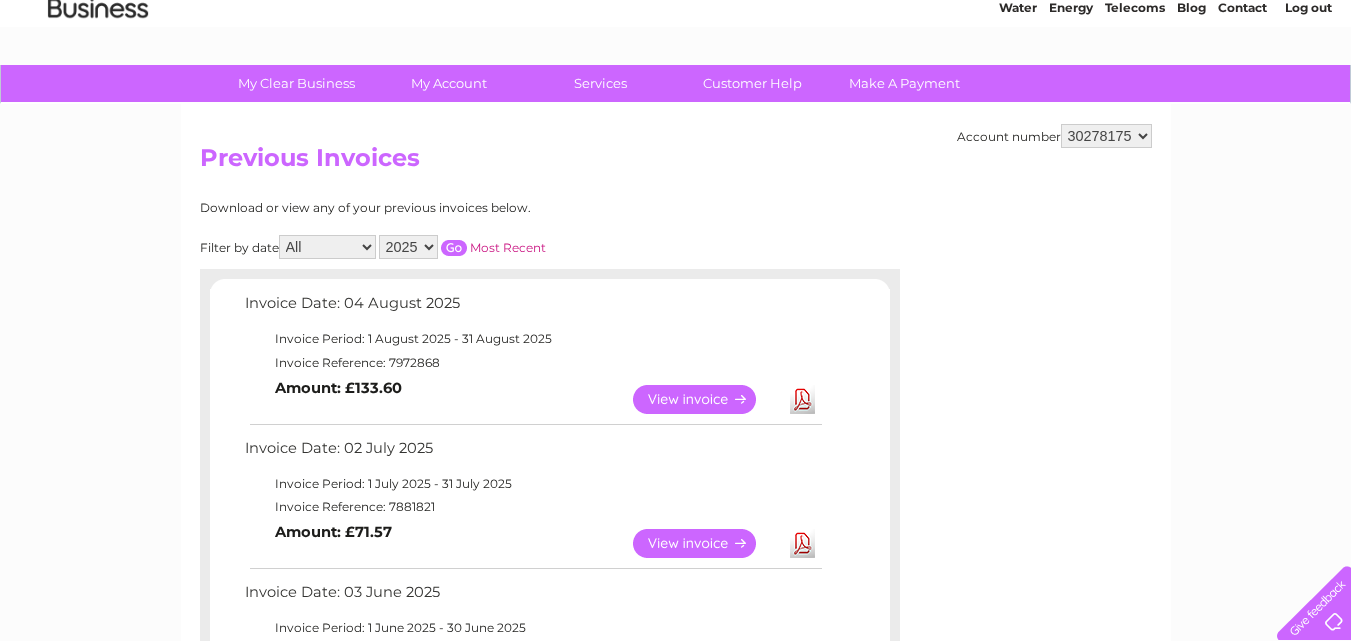 scroll, scrollTop: 0, scrollLeft: 0, axis: both 